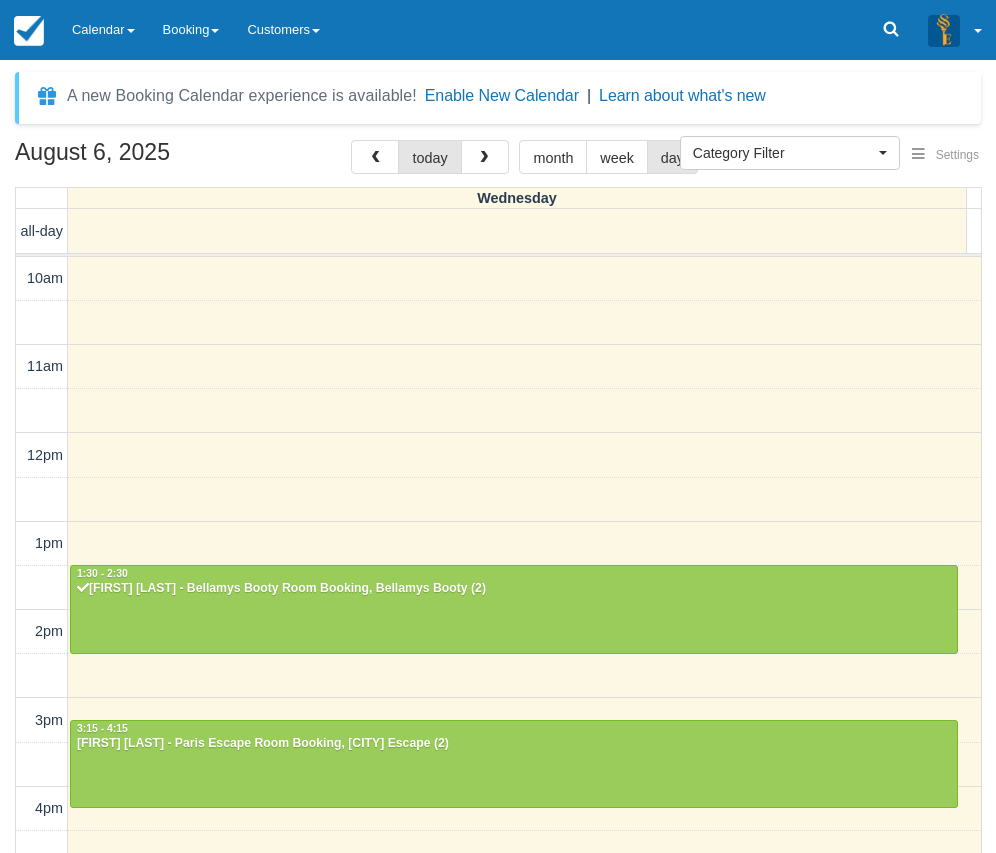 select 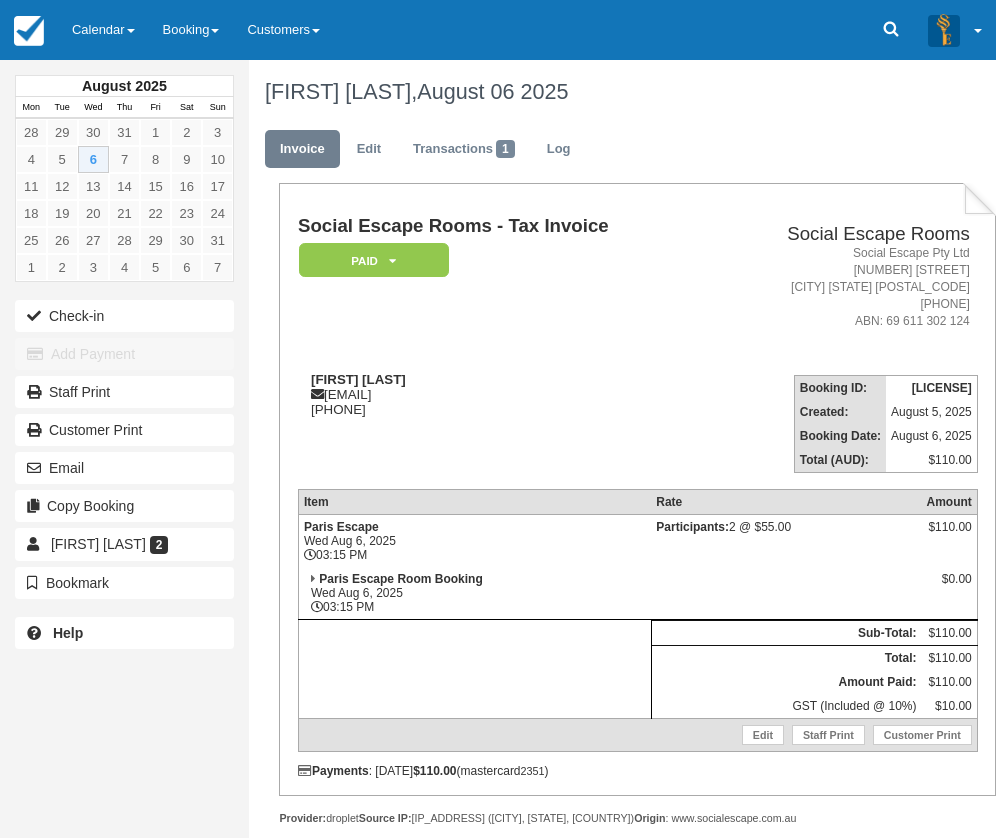 scroll, scrollTop: 84, scrollLeft: 0, axis: vertical 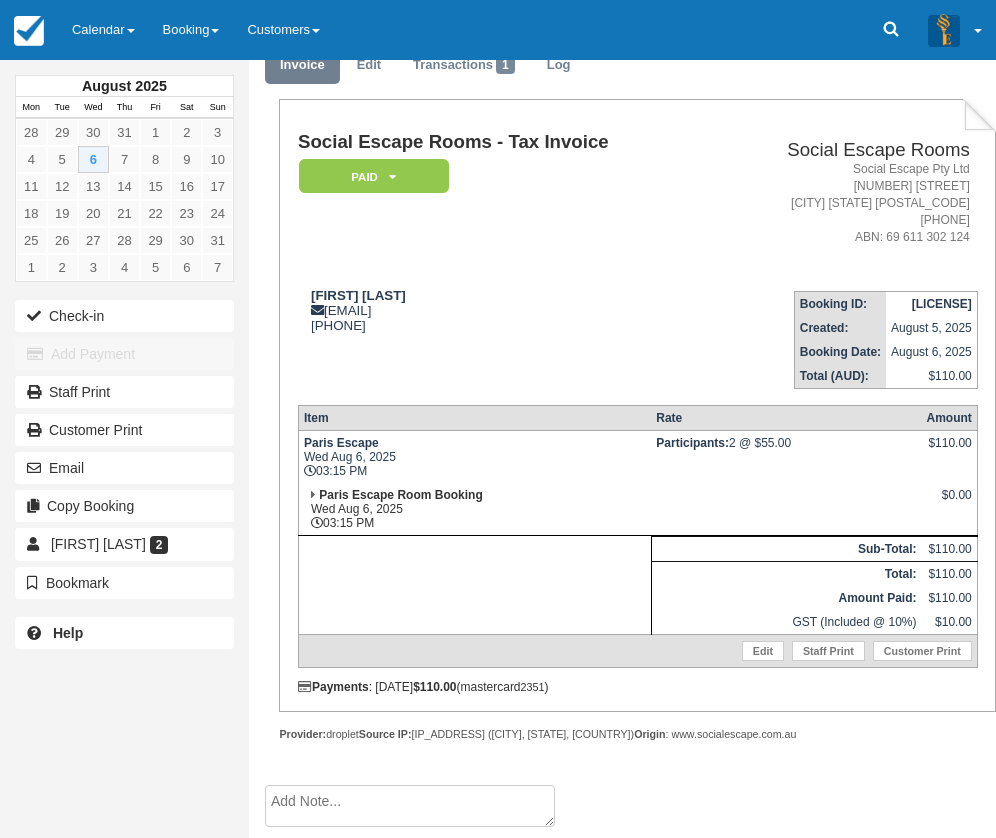 click at bounding box center [474, 584] 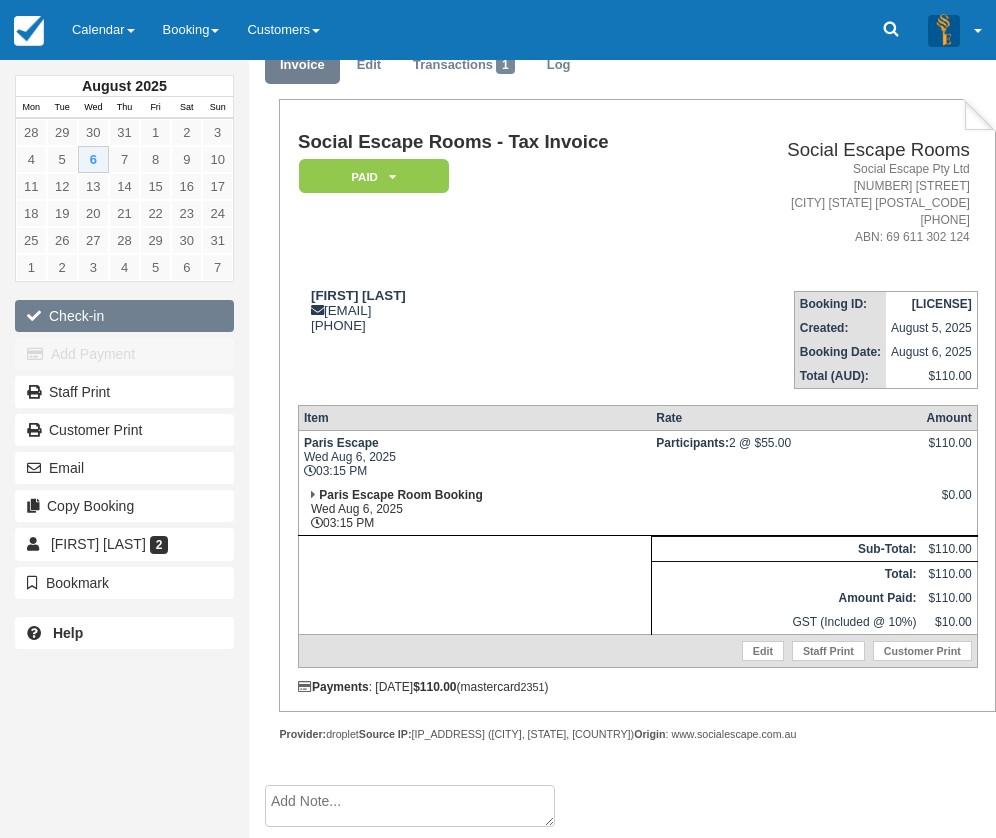 click on "Check-in" at bounding box center (124, 316) 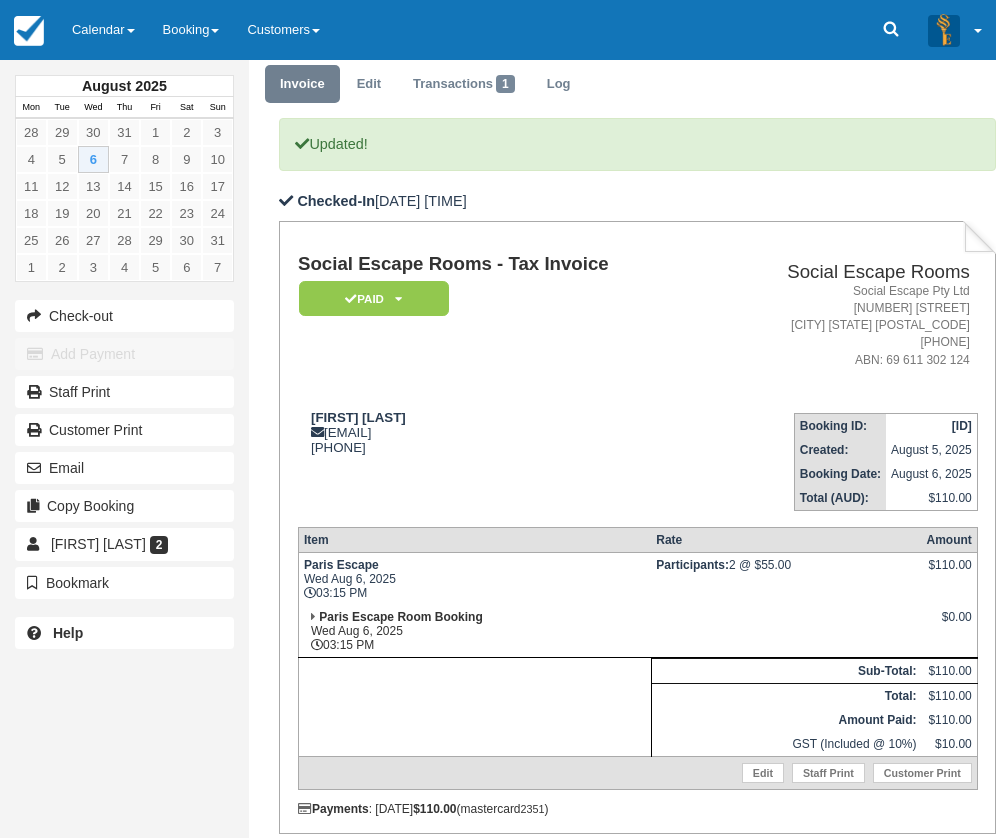 scroll, scrollTop: 100, scrollLeft: 0, axis: vertical 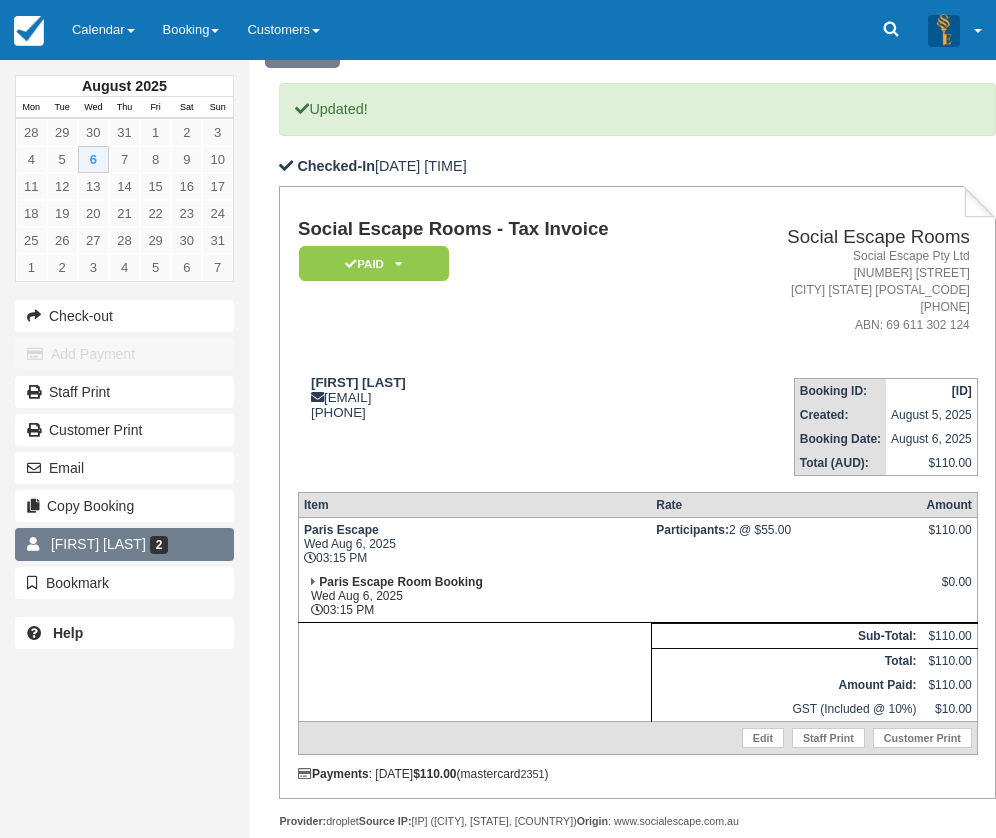 click on "John Zhang   2" at bounding box center (124, 544) 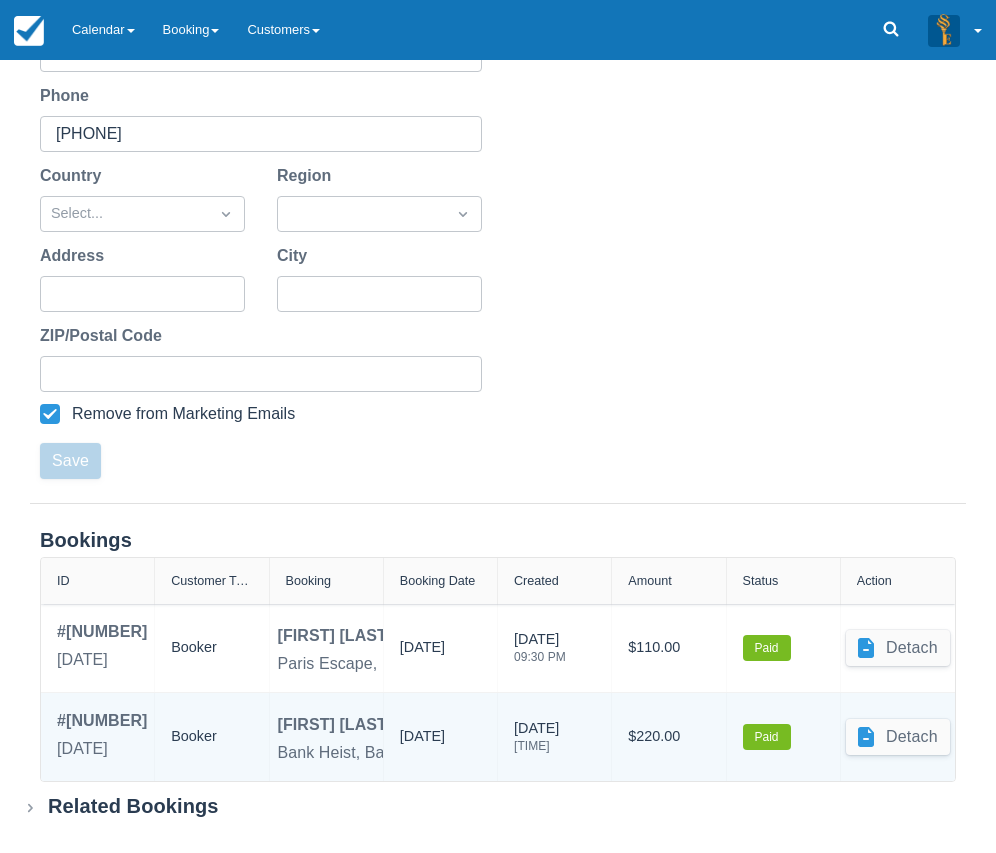 scroll, scrollTop: 426, scrollLeft: 0, axis: vertical 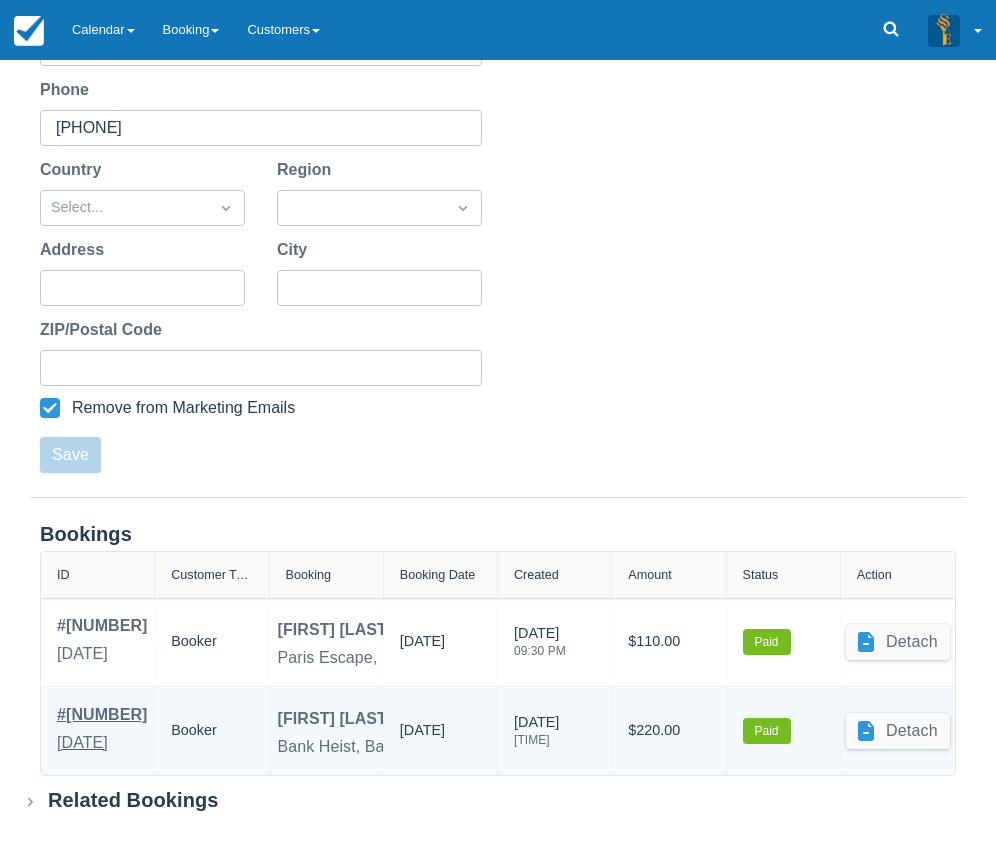 click on "# 16619" at bounding box center (102, 715) 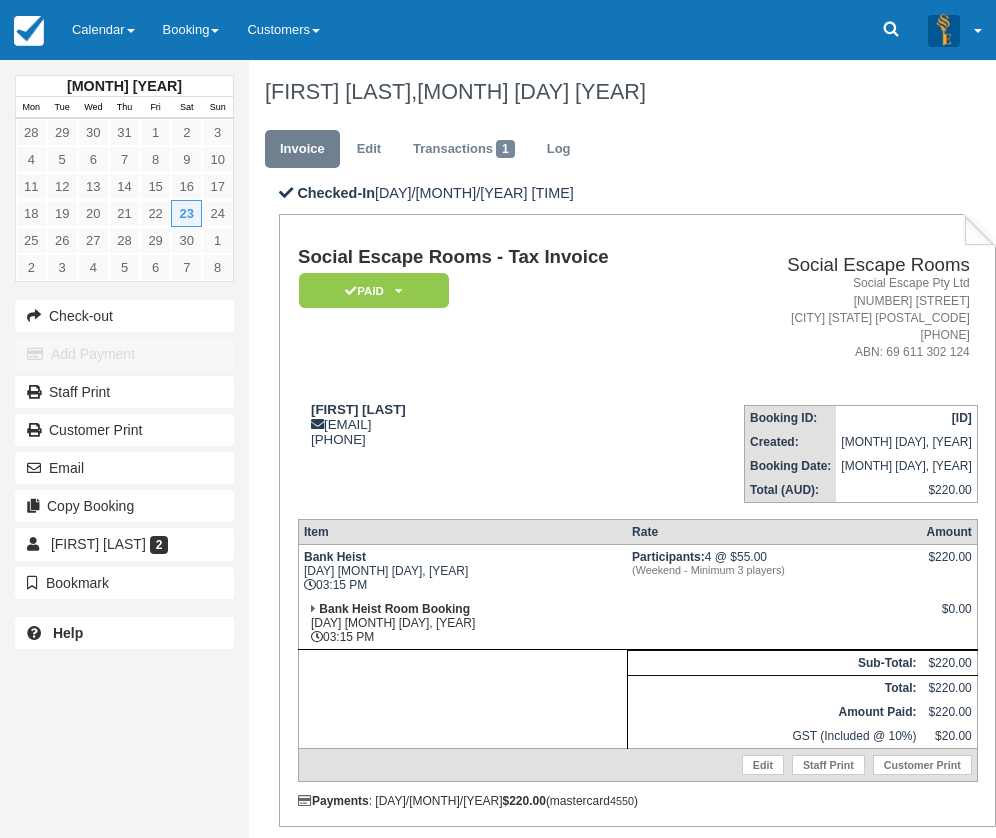 scroll, scrollTop: 0, scrollLeft: 0, axis: both 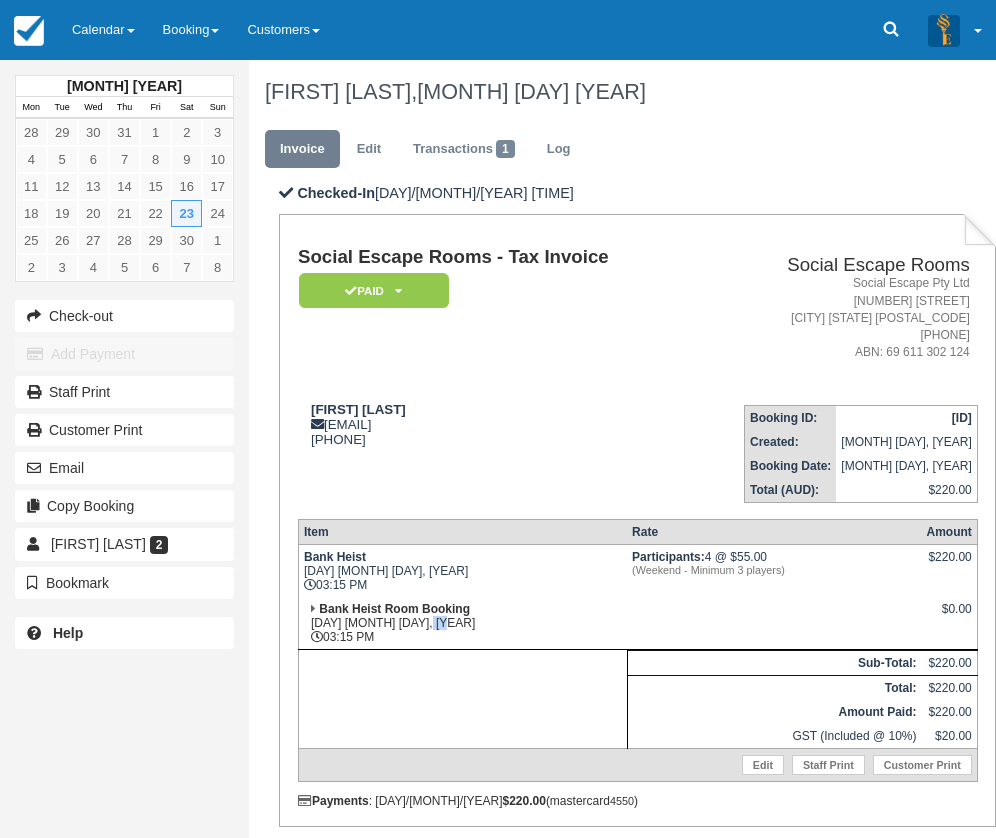 drag, startPoint x: 407, startPoint y: 626, endPoint x: 384, endPoint y: 627, distance: 23.021729 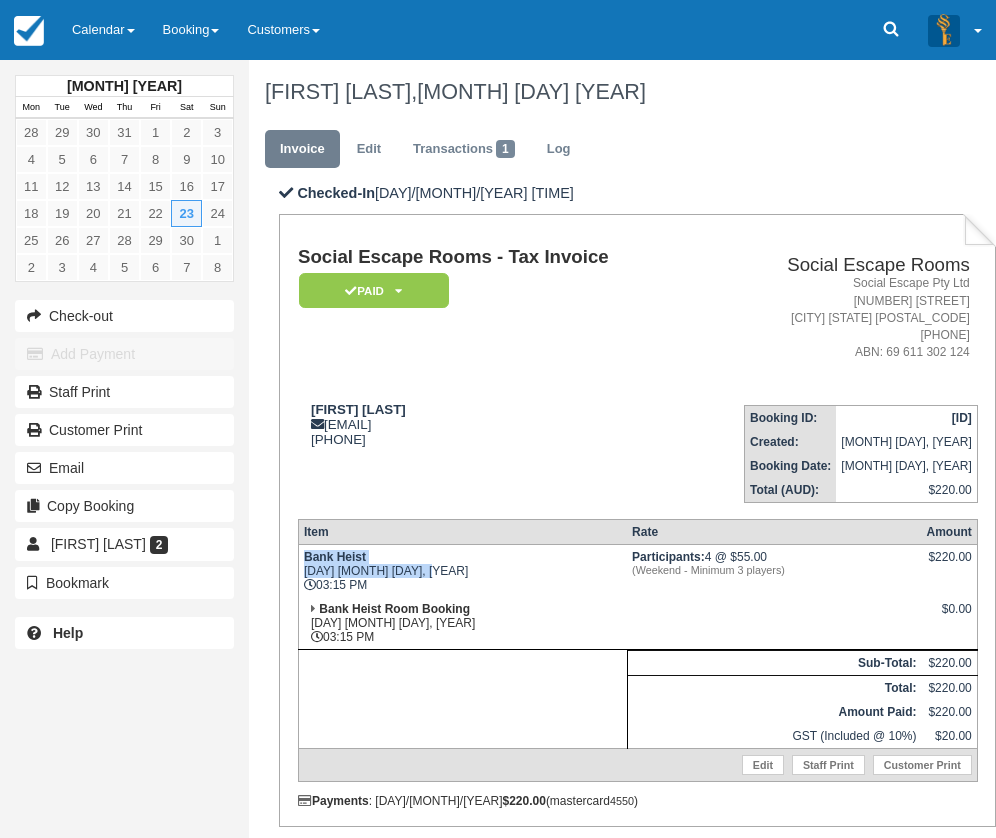 drag, startPoint x: 304, startPoint y: 561, endPoint x: 392, endPoint y: 573, distance: 88.814415 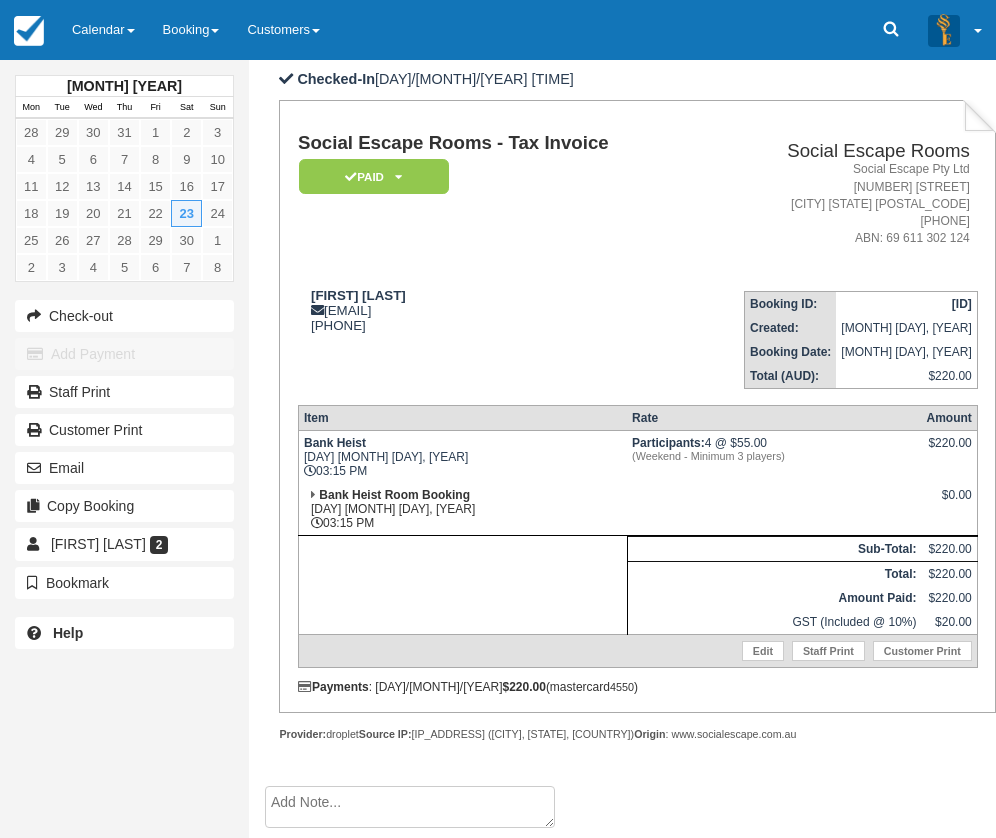scroll, scrollTop: 208, scrollLeft: 0, axis: vertical 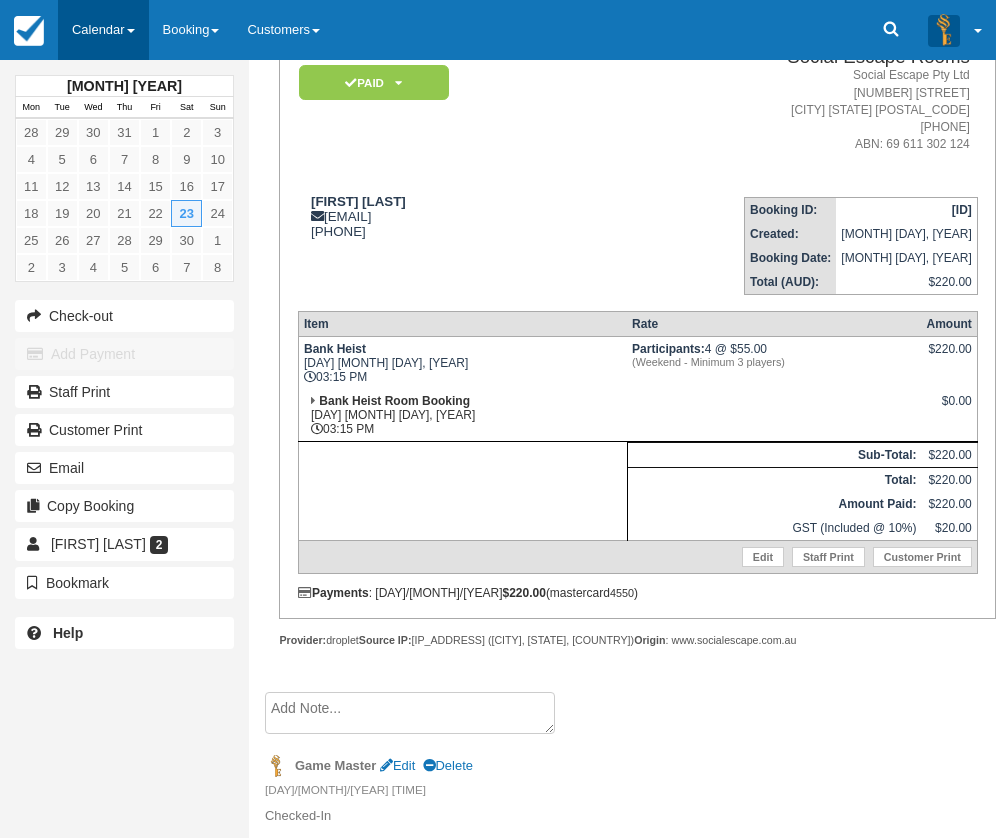 click on "Calendar" at bounding box center (103, 30) 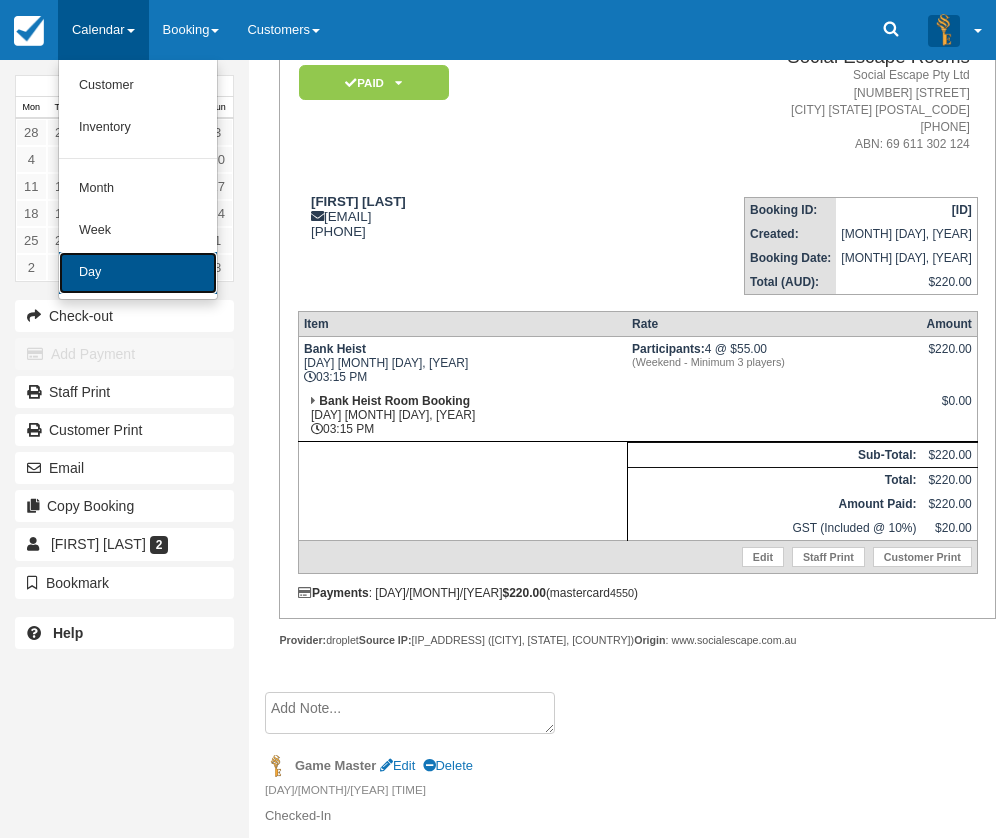 click on "Day" at bounding box center (138, 273) 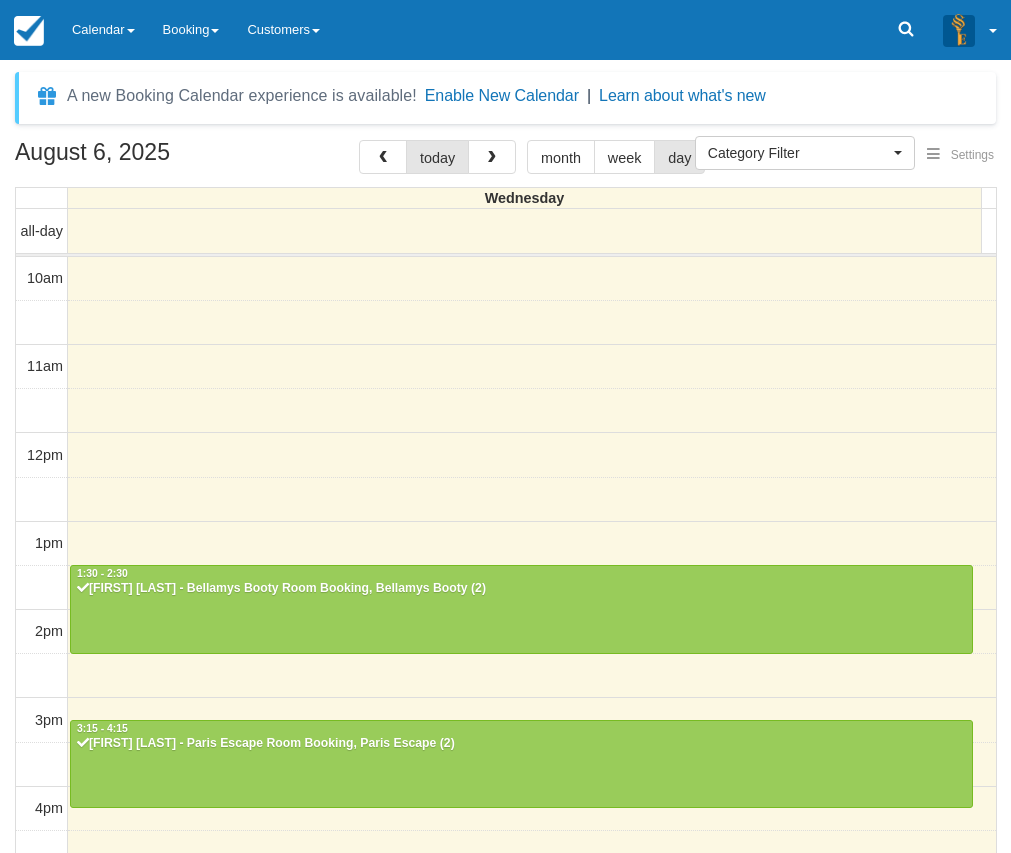 select 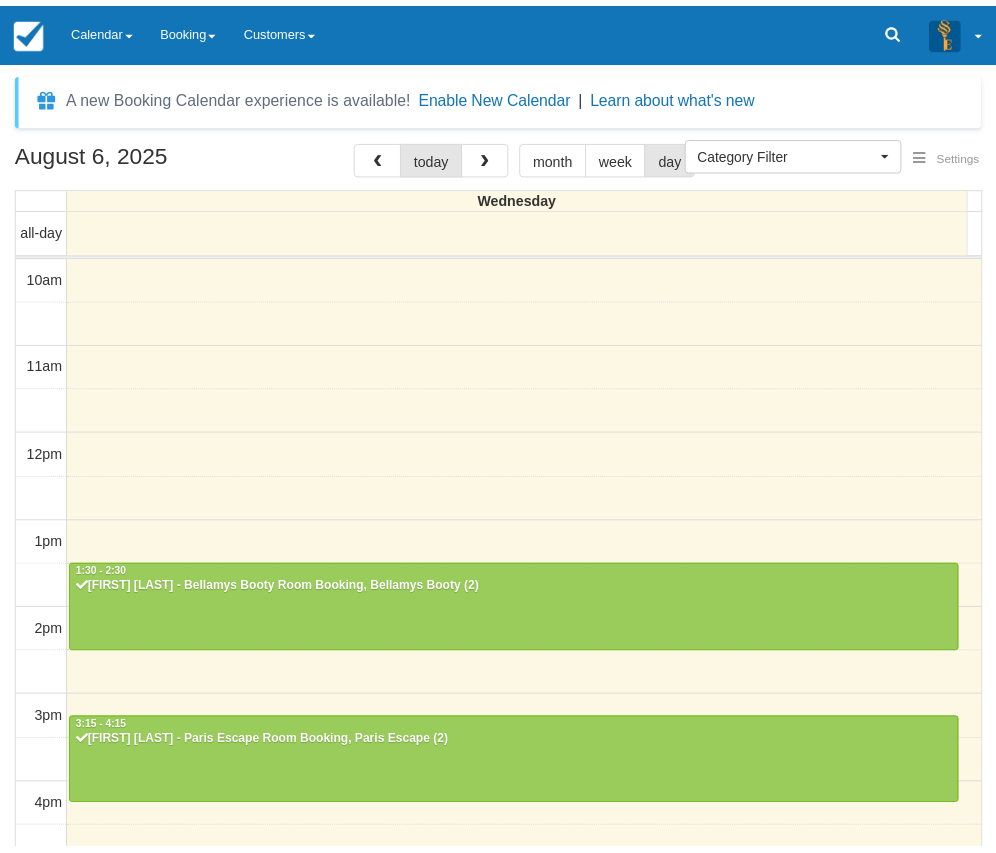 scroll, scrollTop: 0, scrollLeft: 0, axis: both 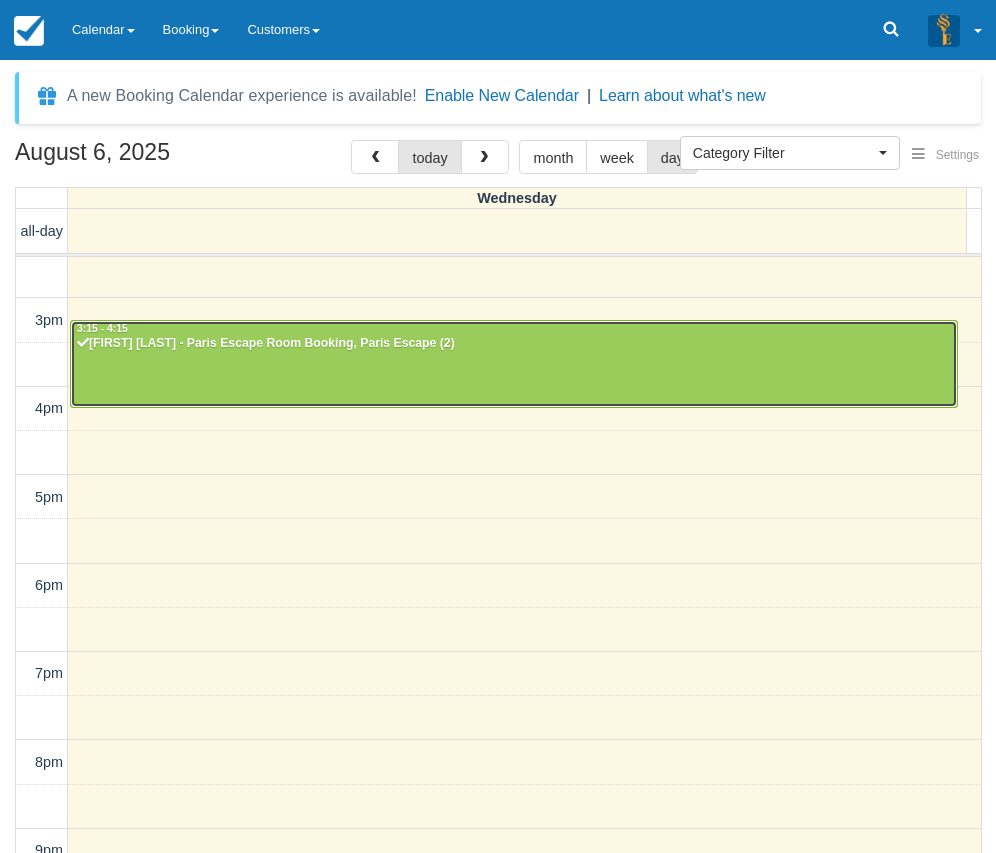 click at bounding box center (514, 364) 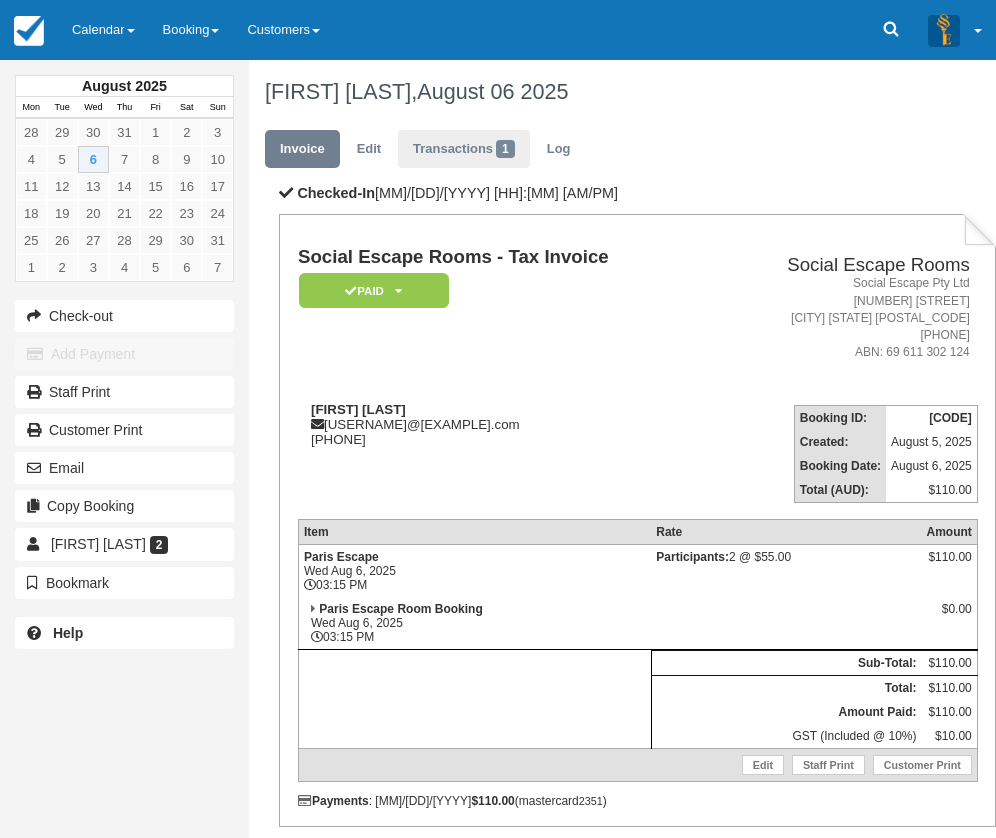 scroll, scrollTop: 0, scrollLeft: 0, axis: both 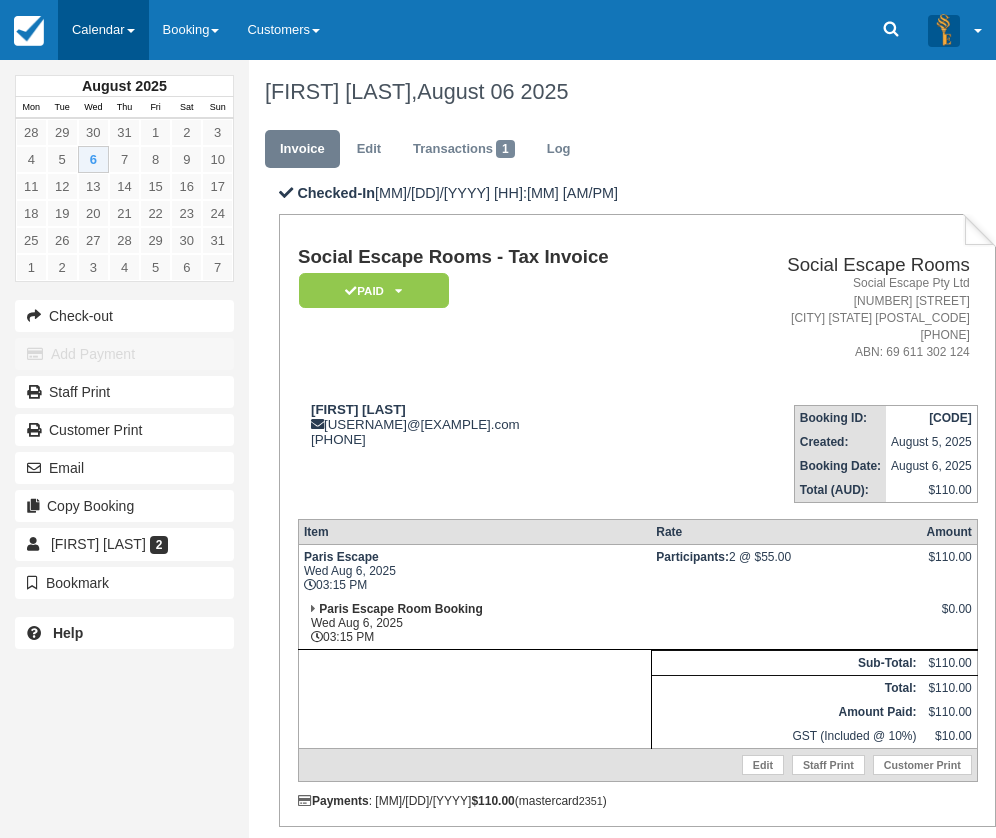 click on "Calendar" at bounding box center (103, 30) 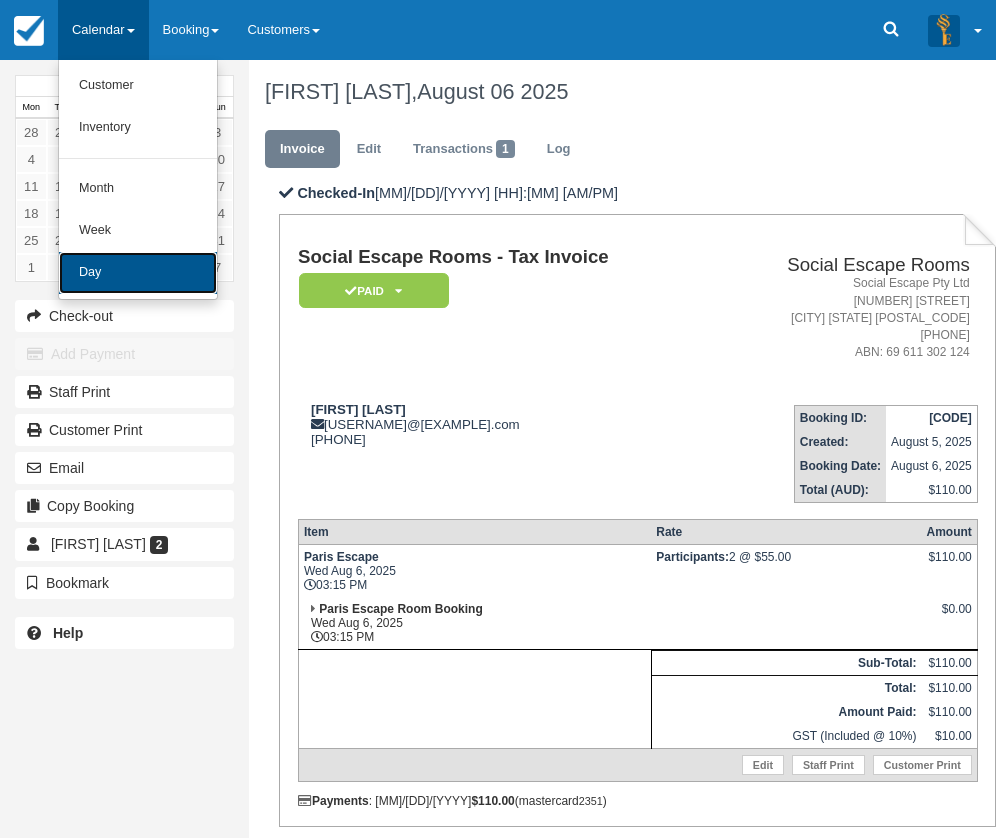 click on "Day" at bounding box center (138, 273) 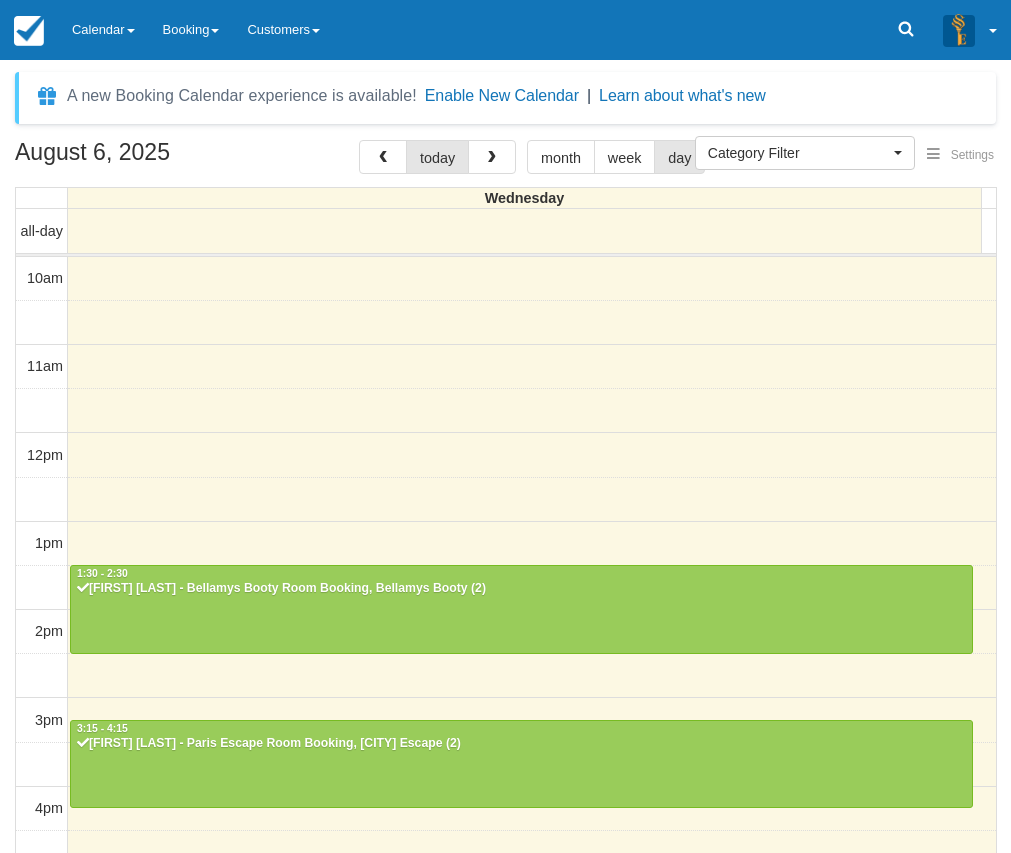 select 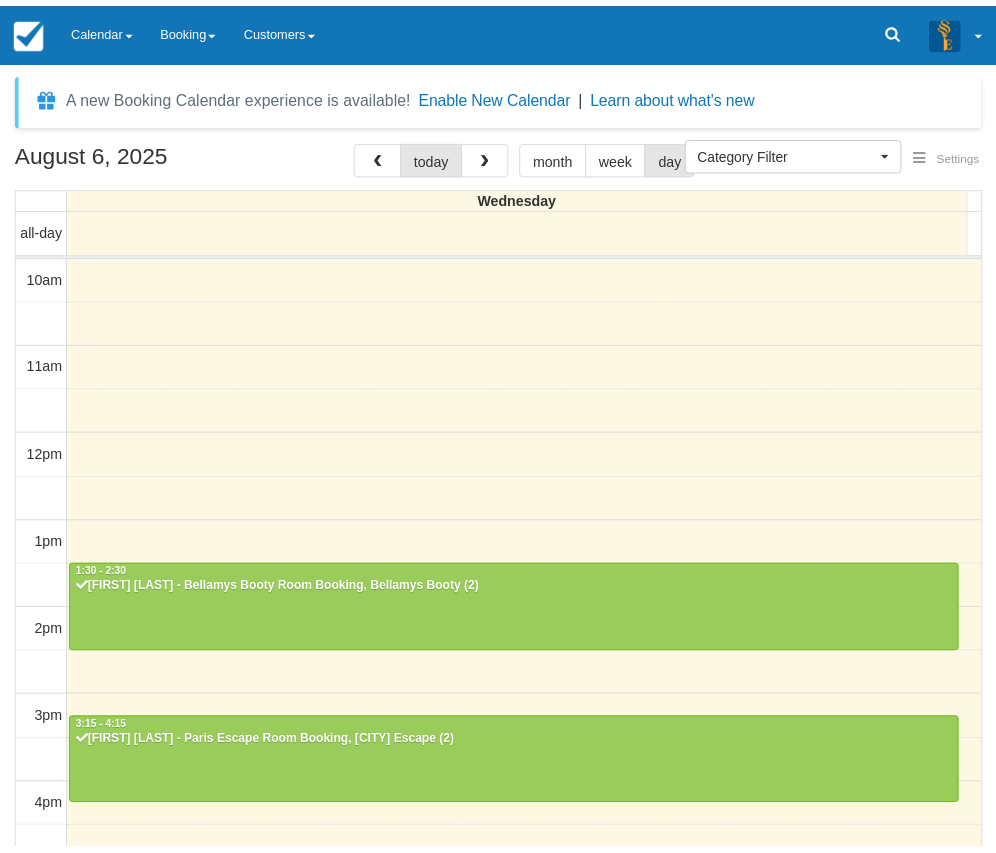 scroll, scrollTop: 0, scrollLeft: 0, axis: both 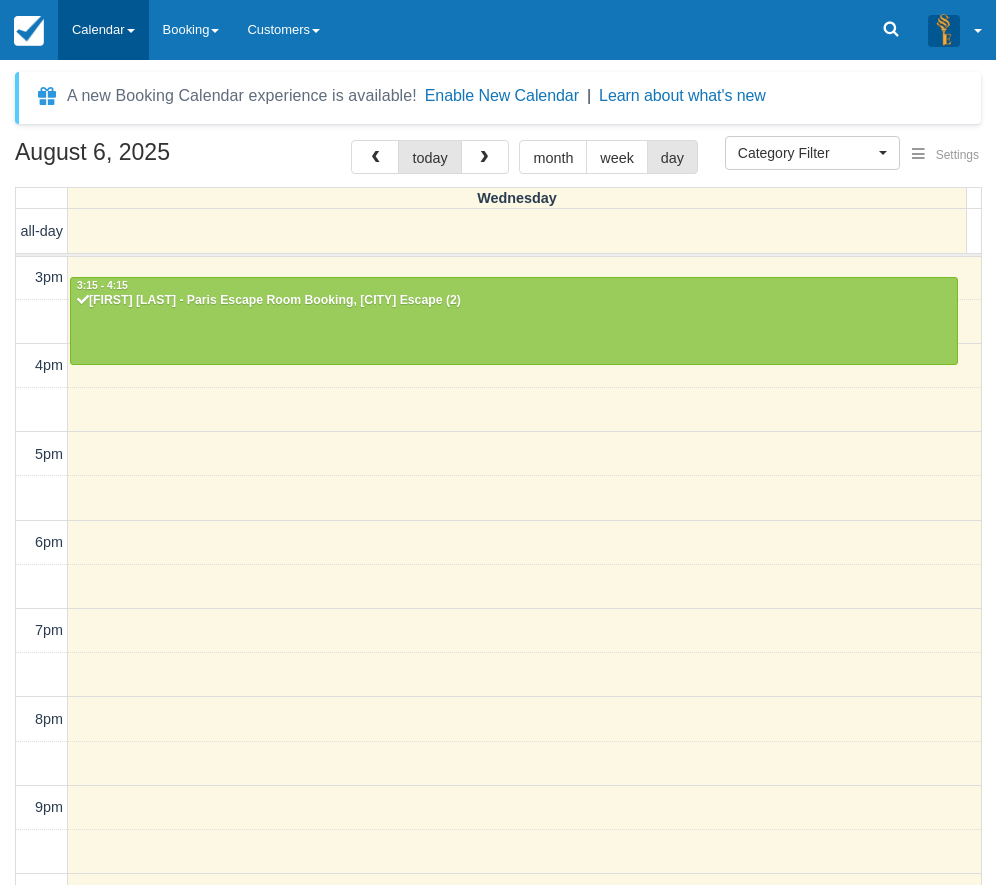 click on "Calendar" at bounding box center (103, 30) 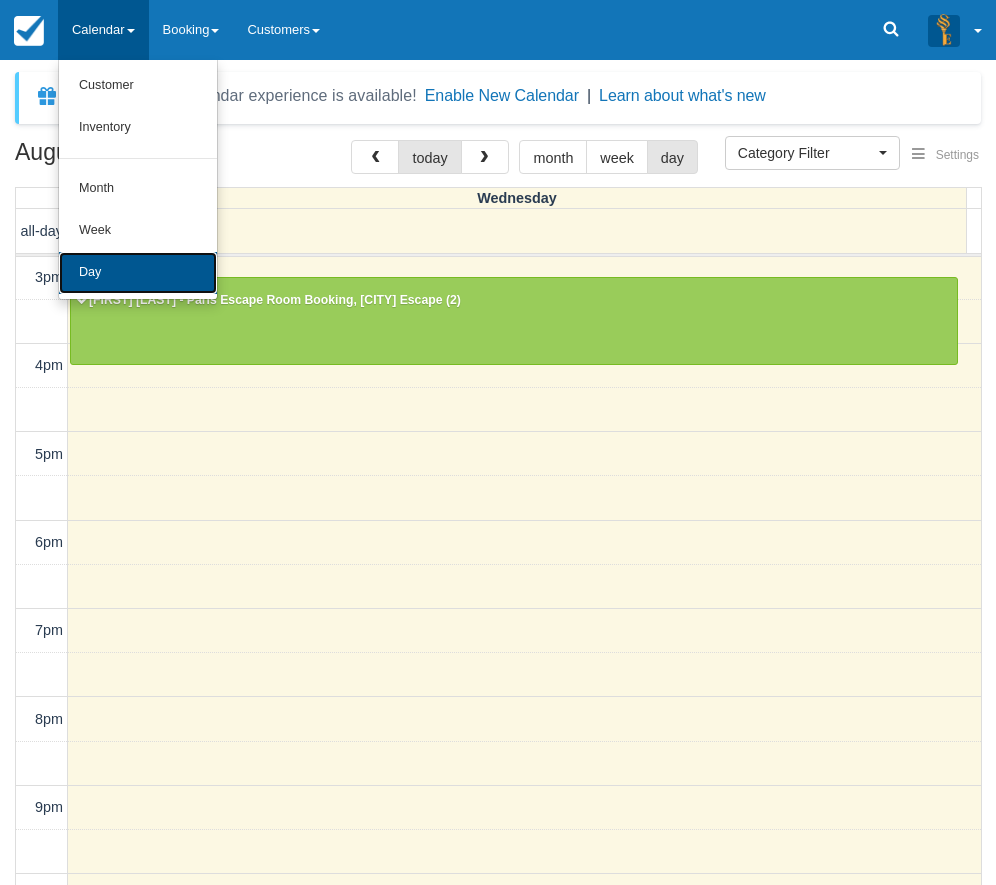 click on "Day" at bounding box center [138, 273] 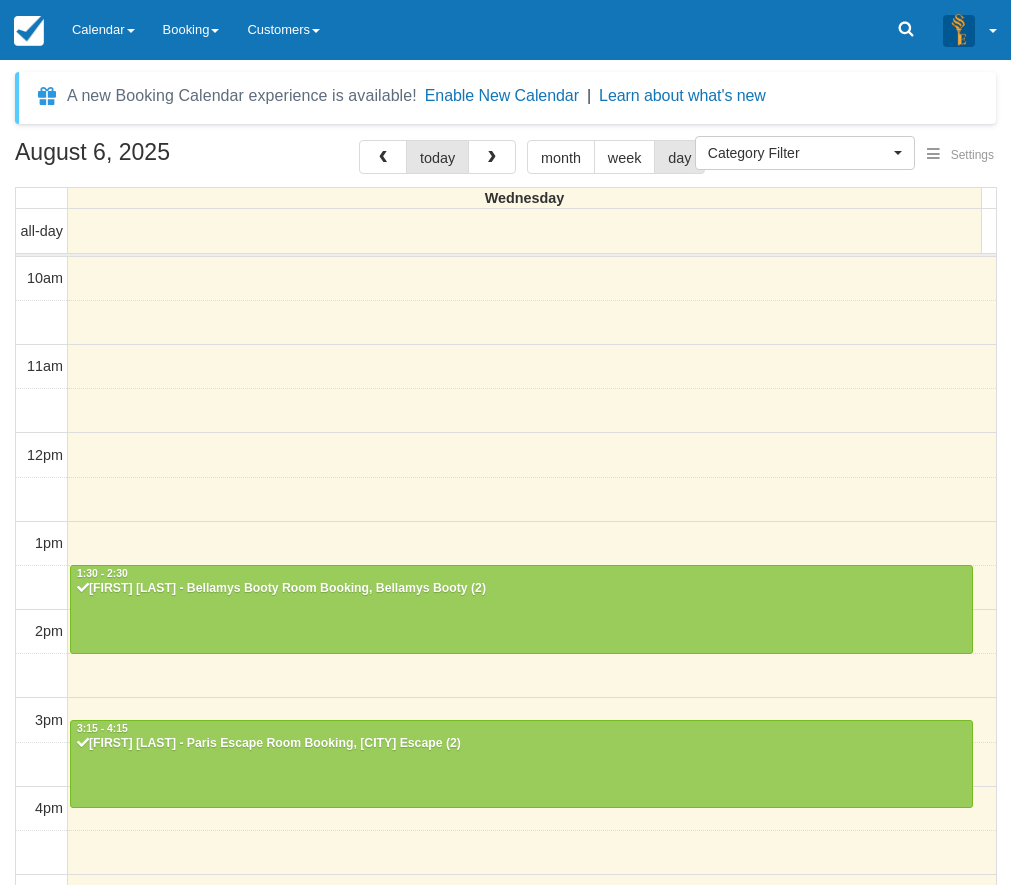 select 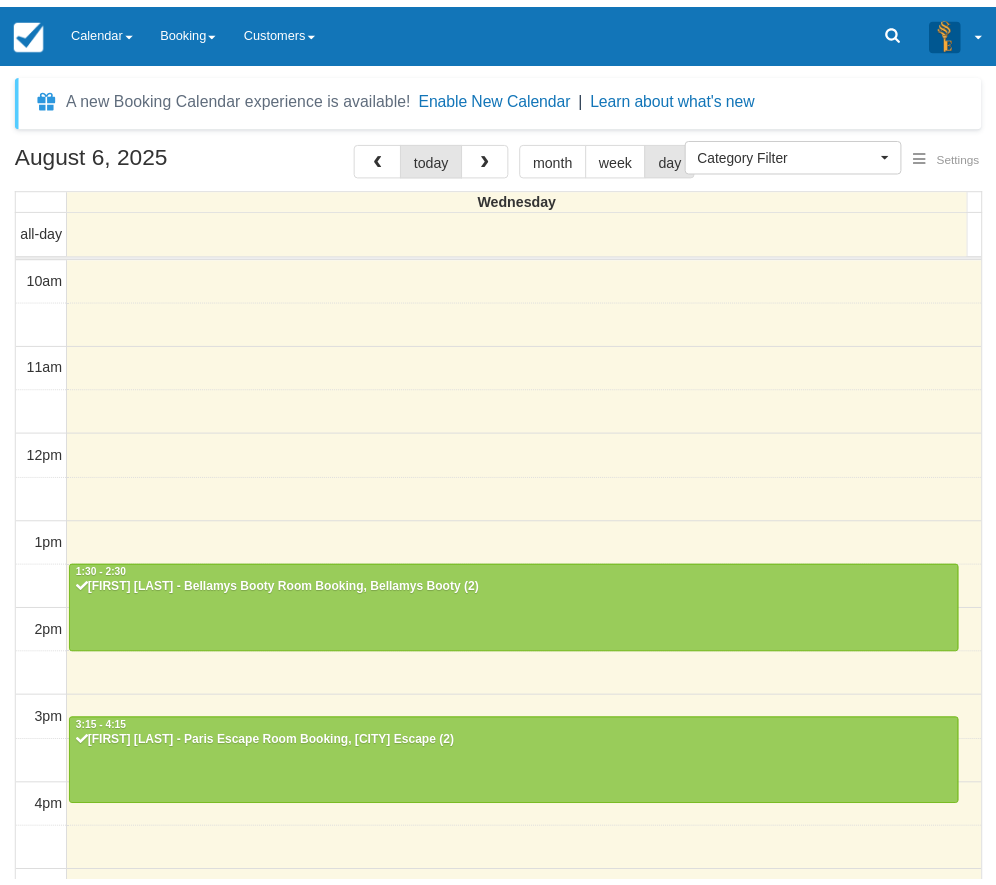 scroll, scrollTop: 0, scrollLeft: 0, axis: both 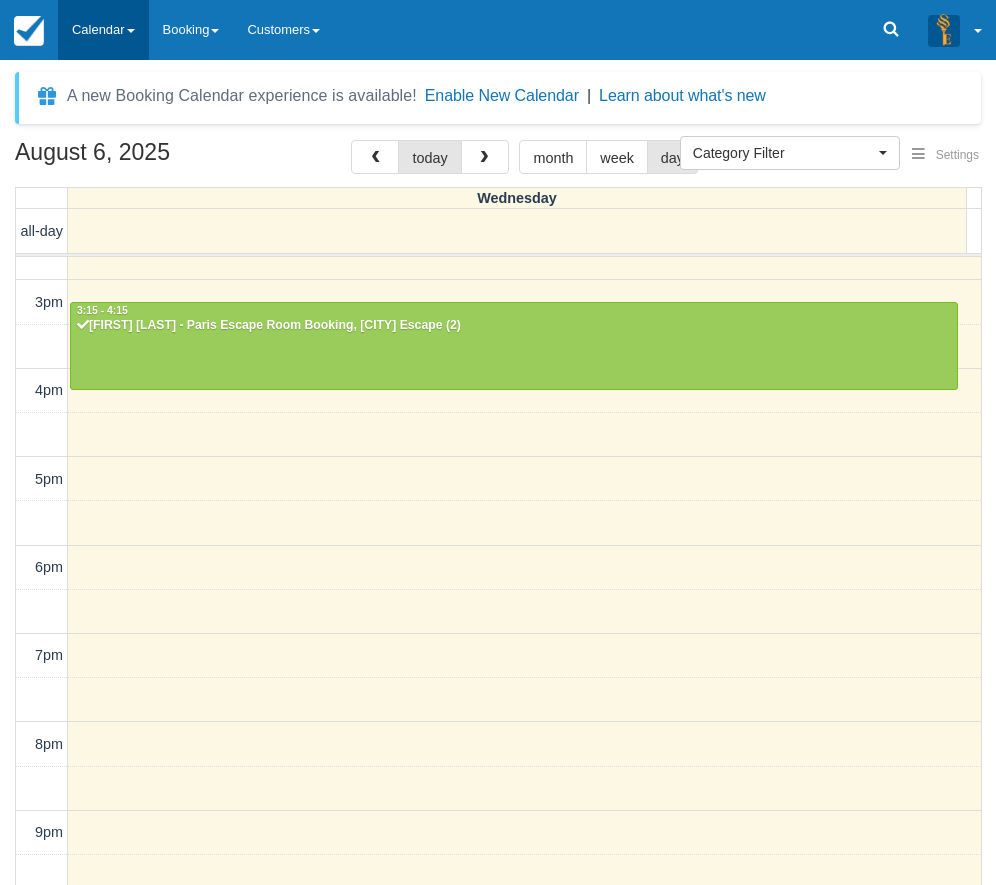click on "Calendar" at bounding box center (103, 30) 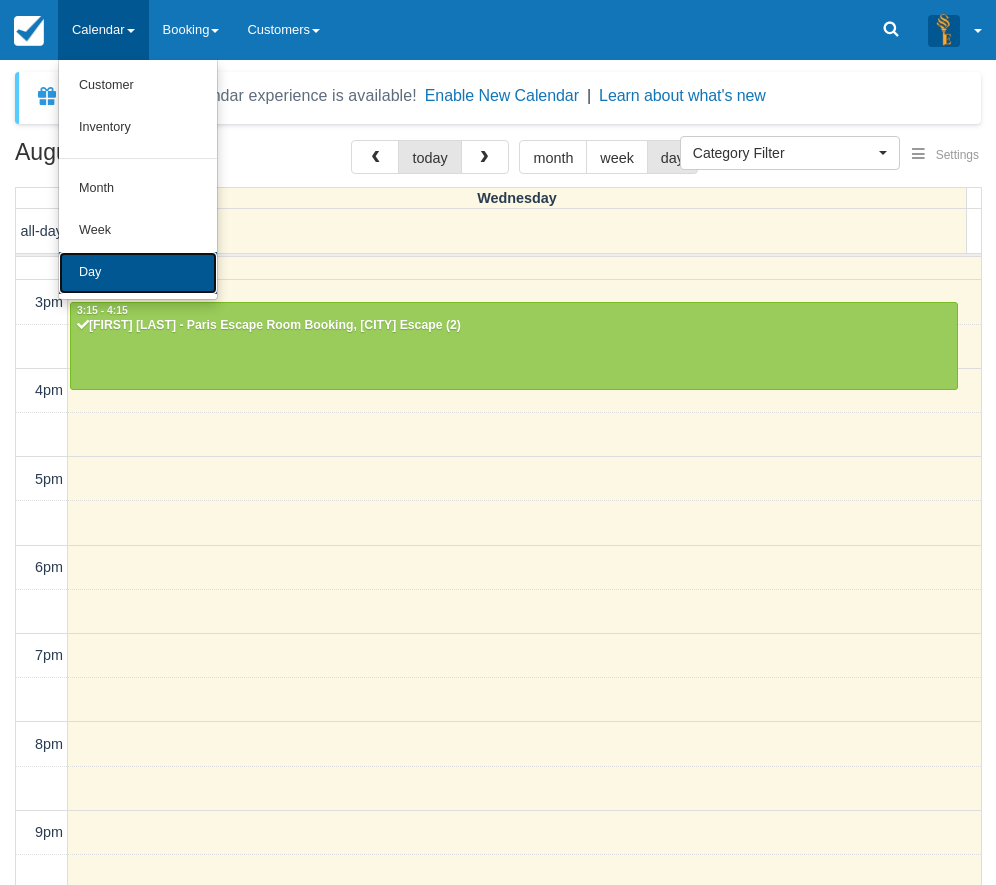 click on "Day" at bounding box center [138, 273] 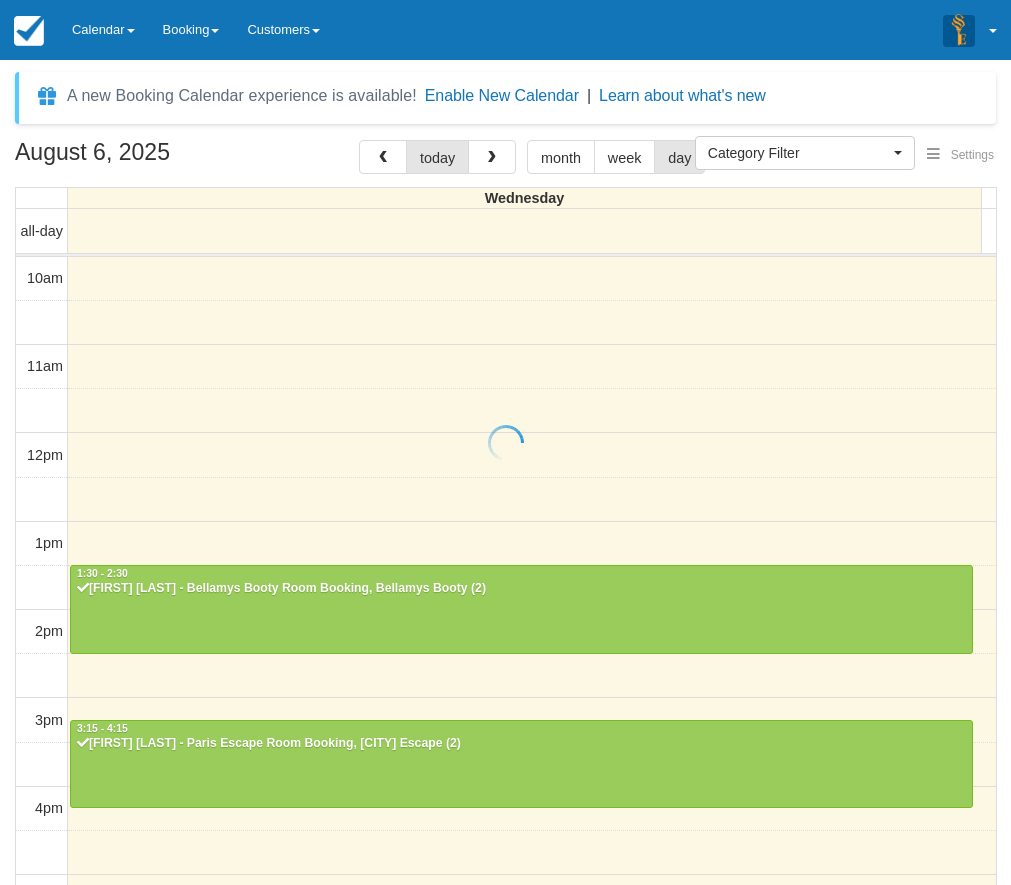 select 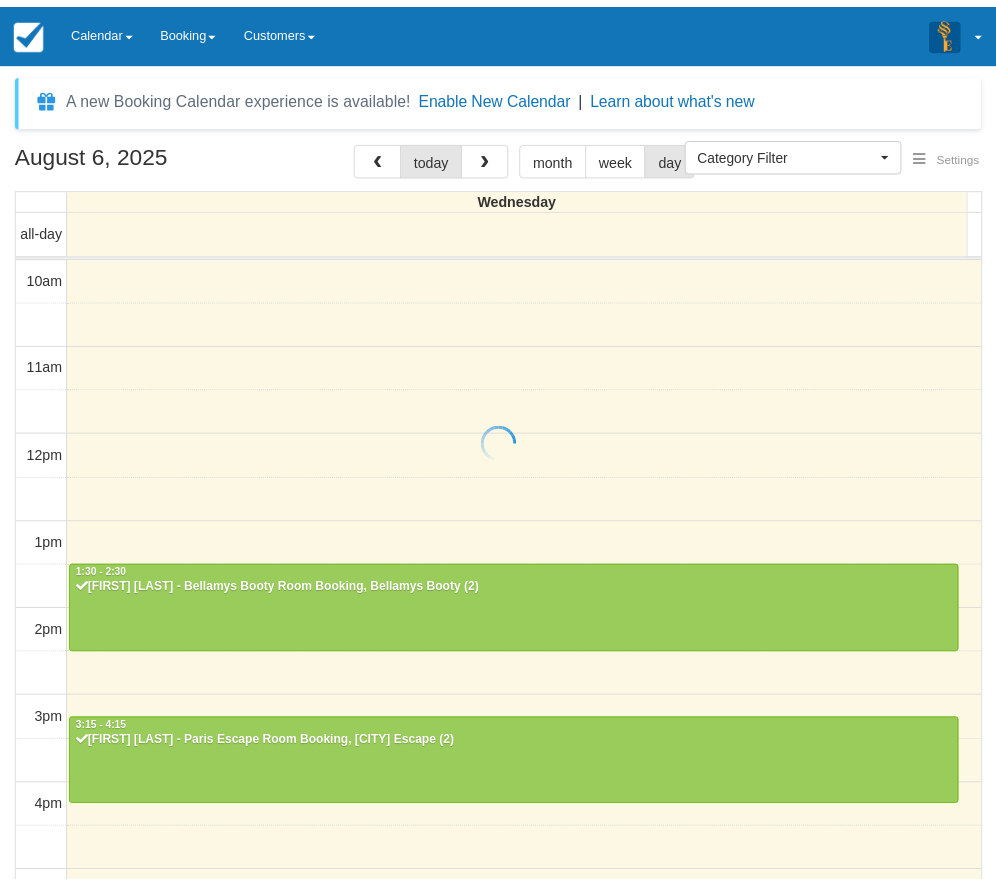 scroll, scrollTop: 0, scrollLeft: 0, axis: both 